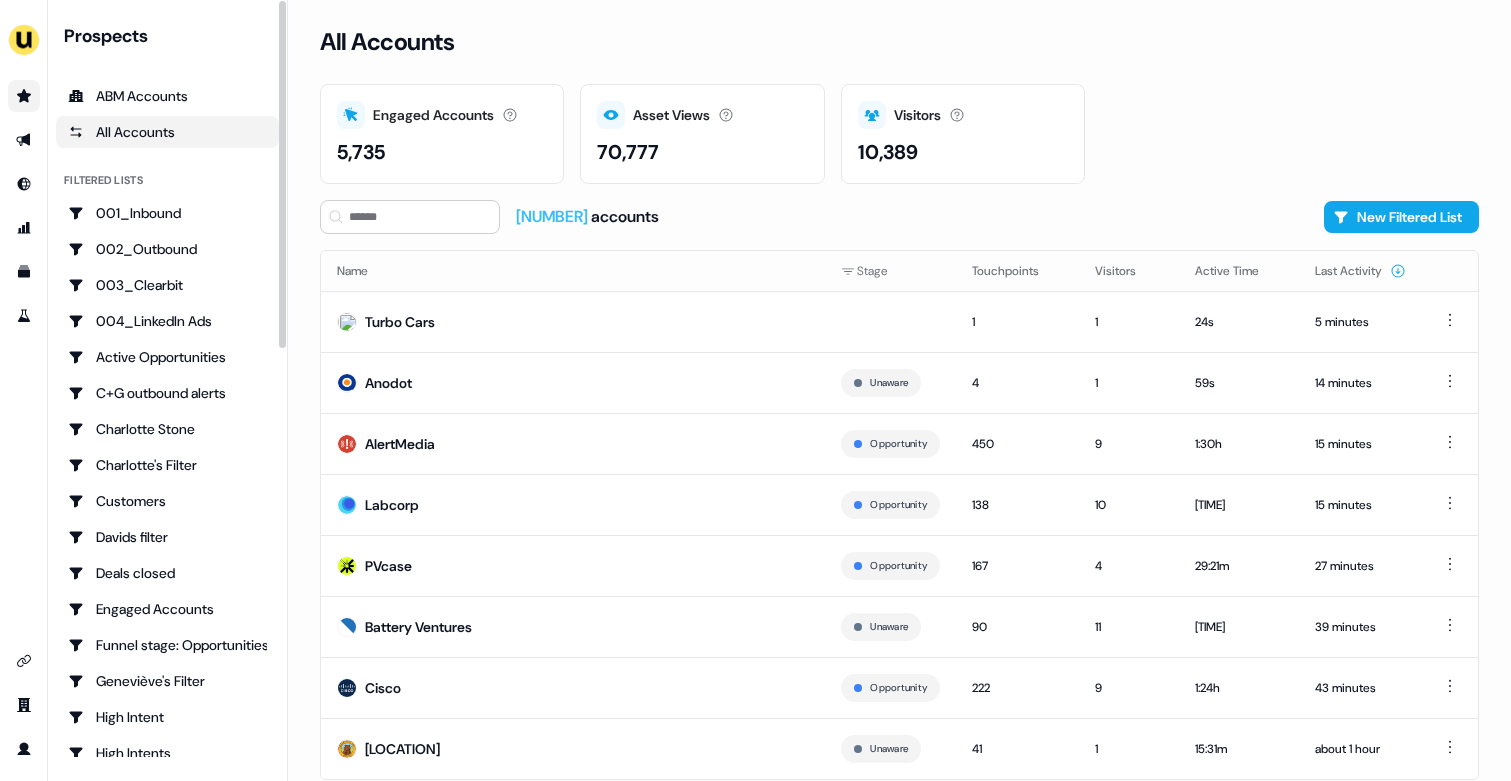 scroll, scrollTop: 0, scrollLeft: 0, axis: both 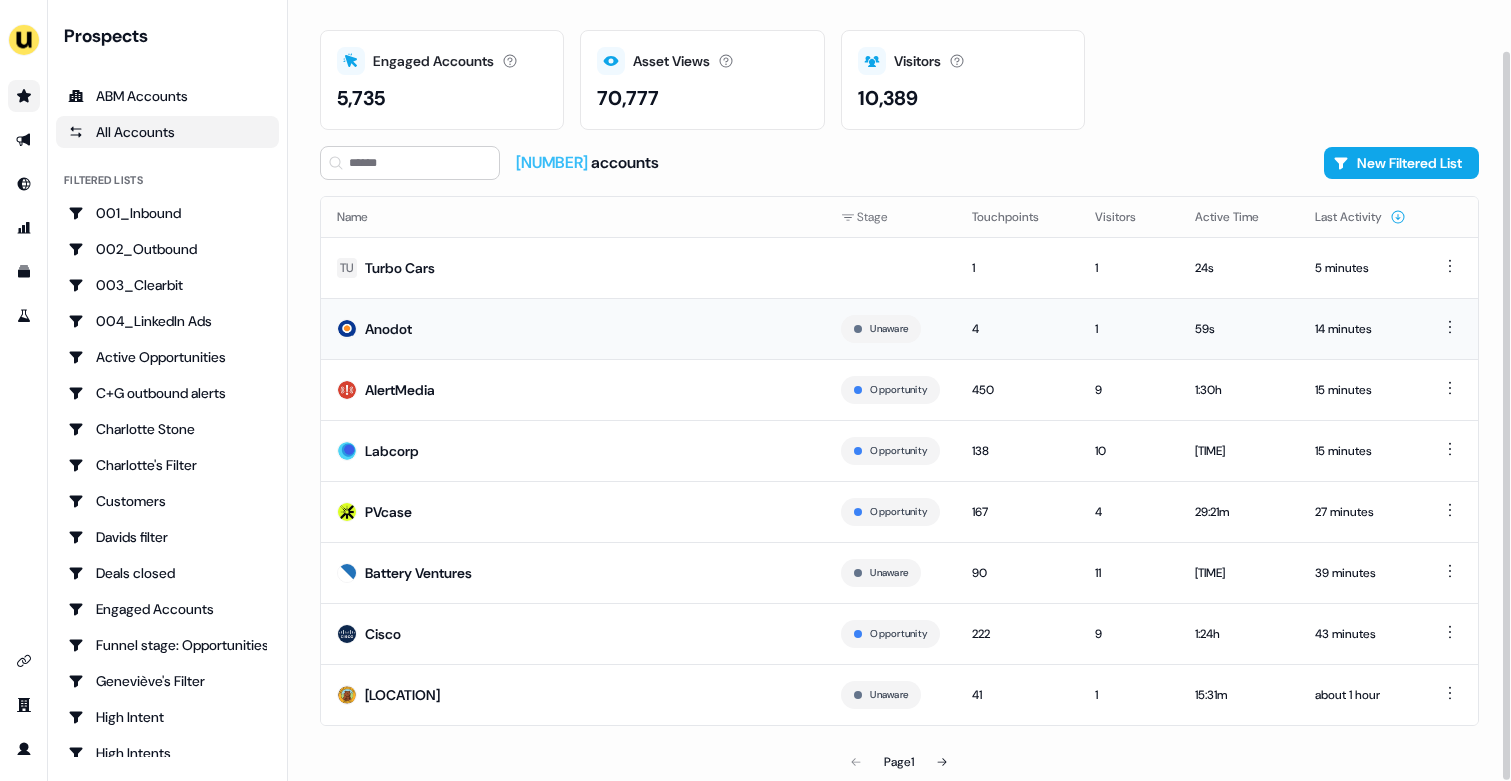 click on "Anodot" at bounding box center [573, 328] 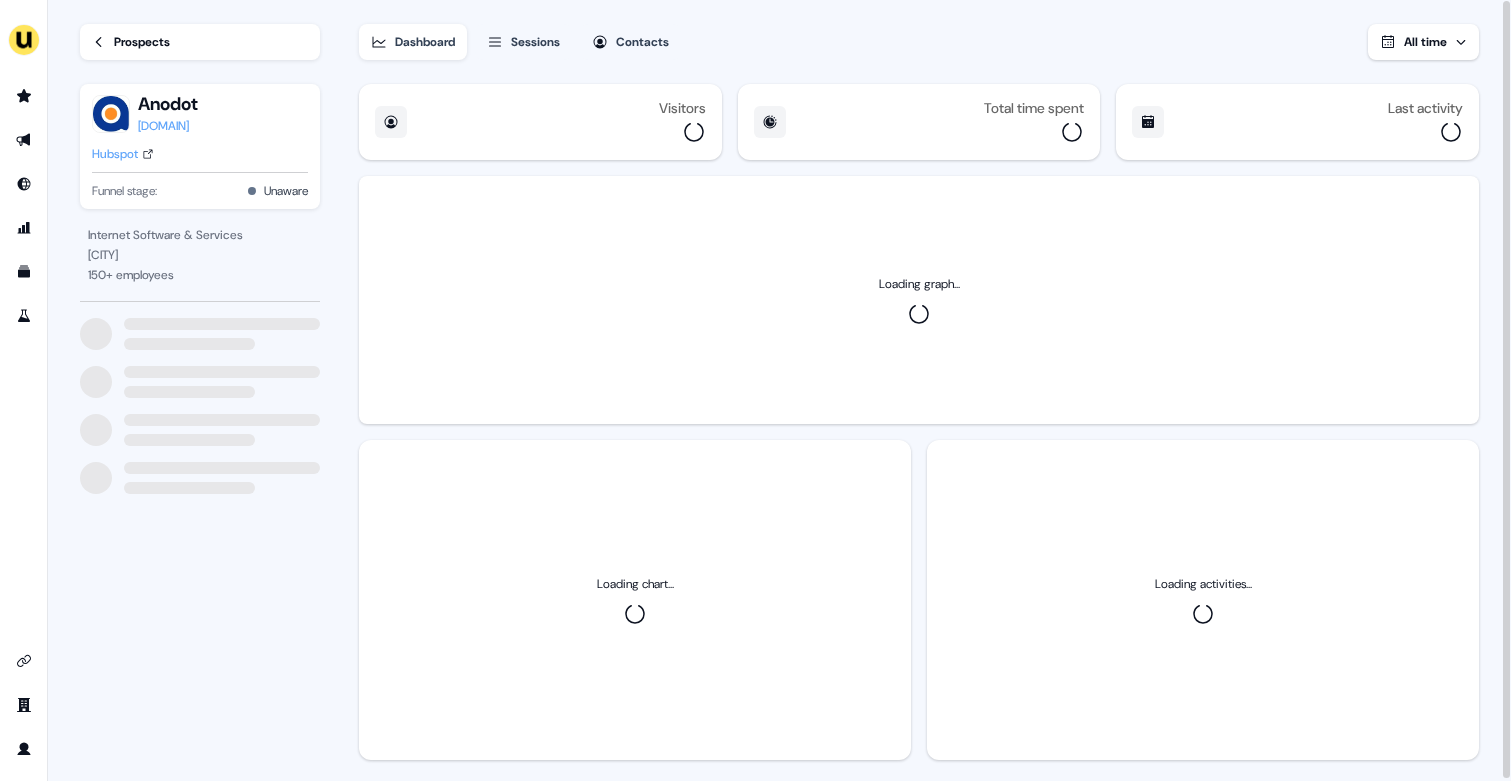 click on "Hubspot" at bounding box center [115, 154] 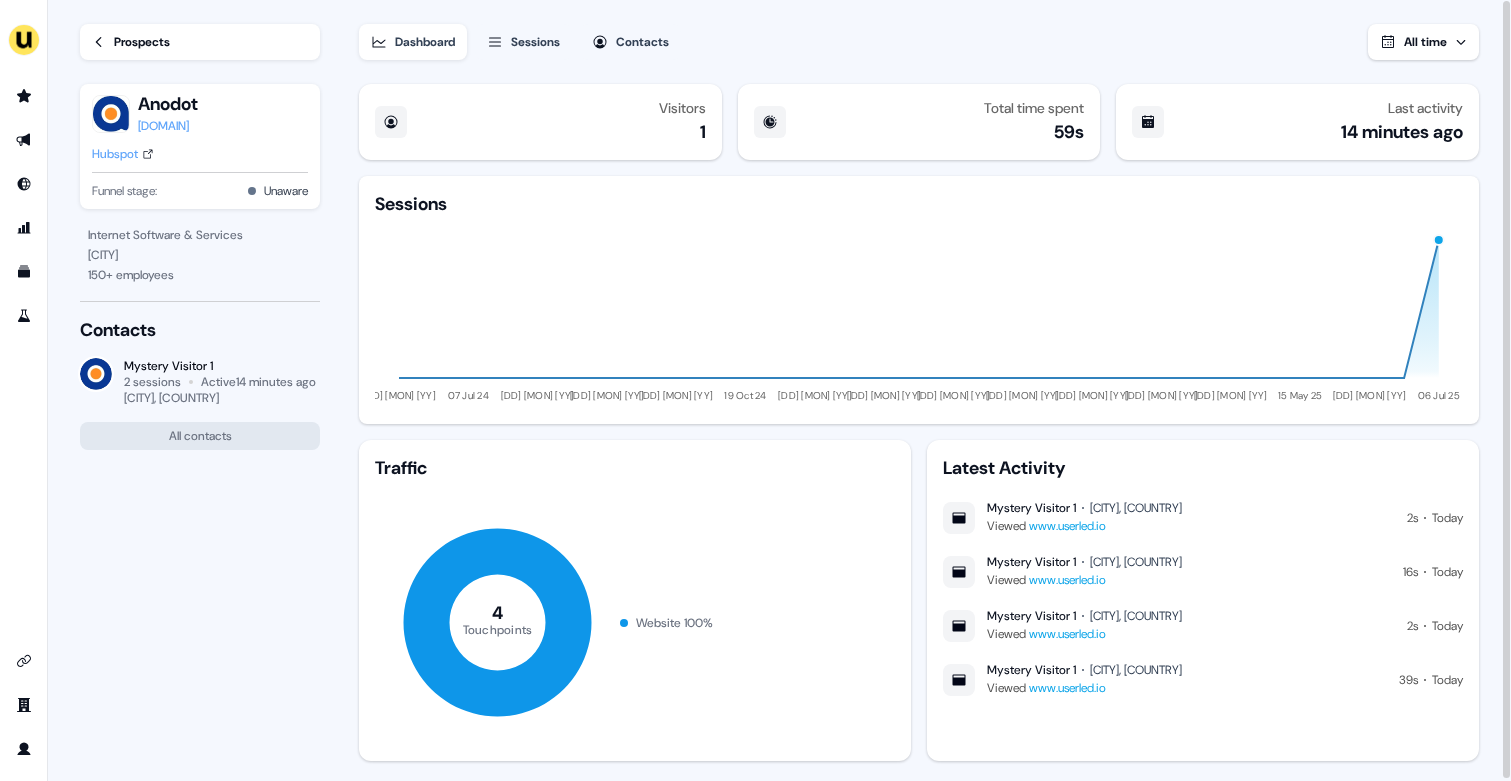 click on "Prospects" at bounding box center [142, 42] 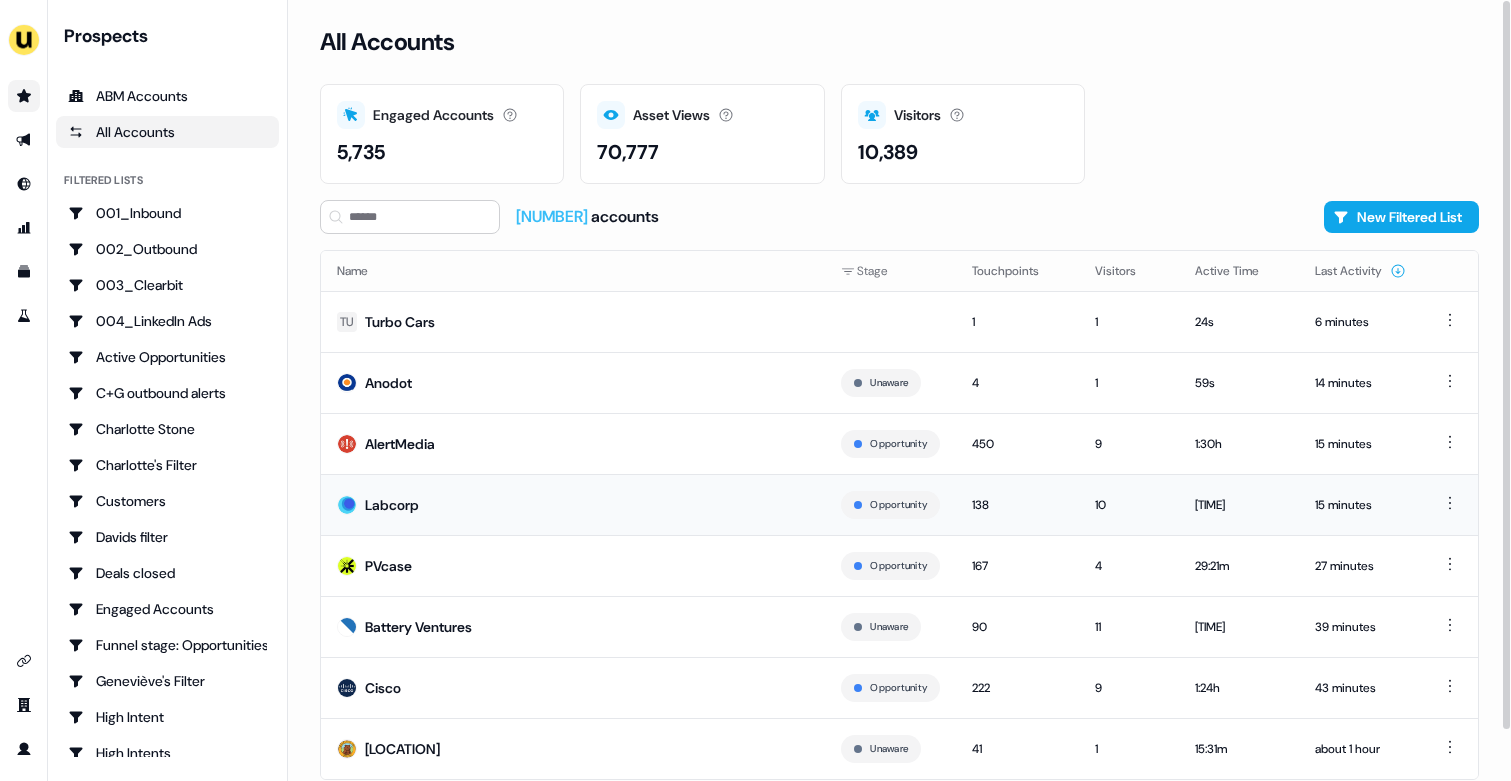 click on "Labcorp" at bounding box center [573, 504] 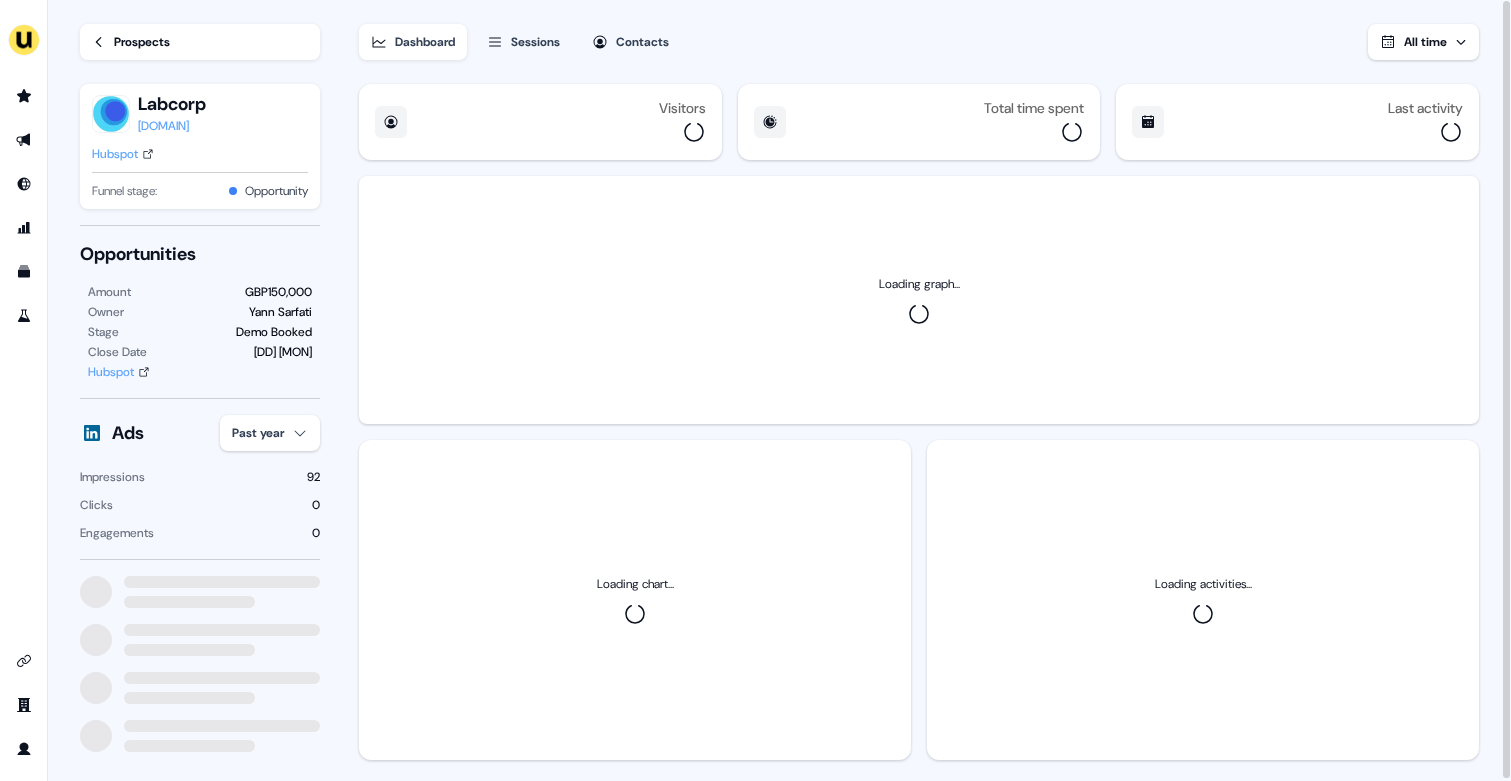click on "Hubspot" at bounding box center (115, 154) 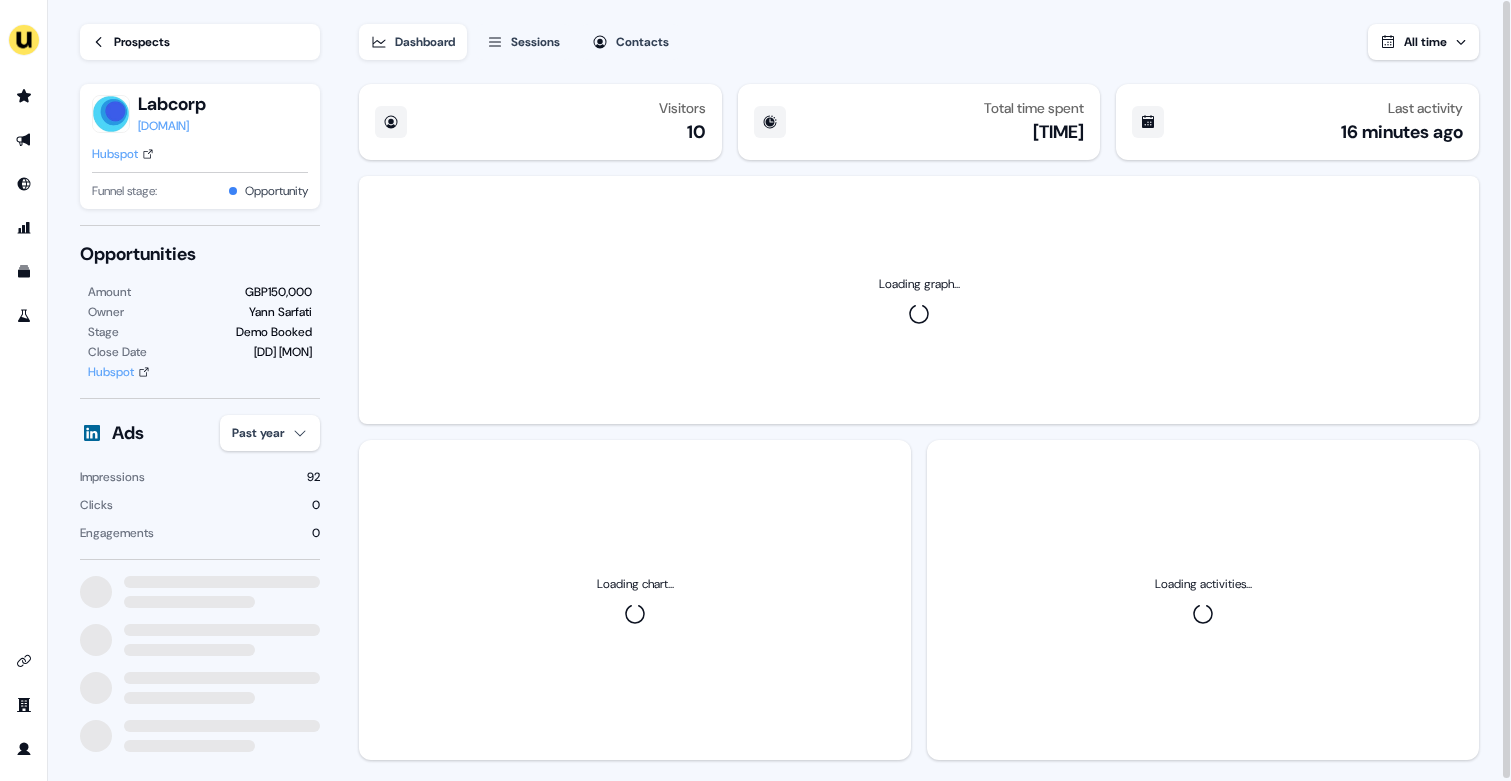 click on "For the best experience switch devices to a bigger screen. Go to Userled.io Loading... Prospects Labcorp labcorp.com Hubspot Funnel stage: Opportunity Opportunities Amount [CURRENCY][NUMBER] Owner [FIRST] [LAST] Stage Demo Booked Close Date [DD] [MON] Hubspot Ads Past year Impressions [NUMBER] Clicks [NUMBER] Engagements [NUMBER] Dashboard Sessions Contacts All time Visitors [NUMBER] Total time spent [TIME] Last activity [MINUTES] ago Loading graph... Loading chart... Loading activities... [DD]" at bounding box center [755, 390] 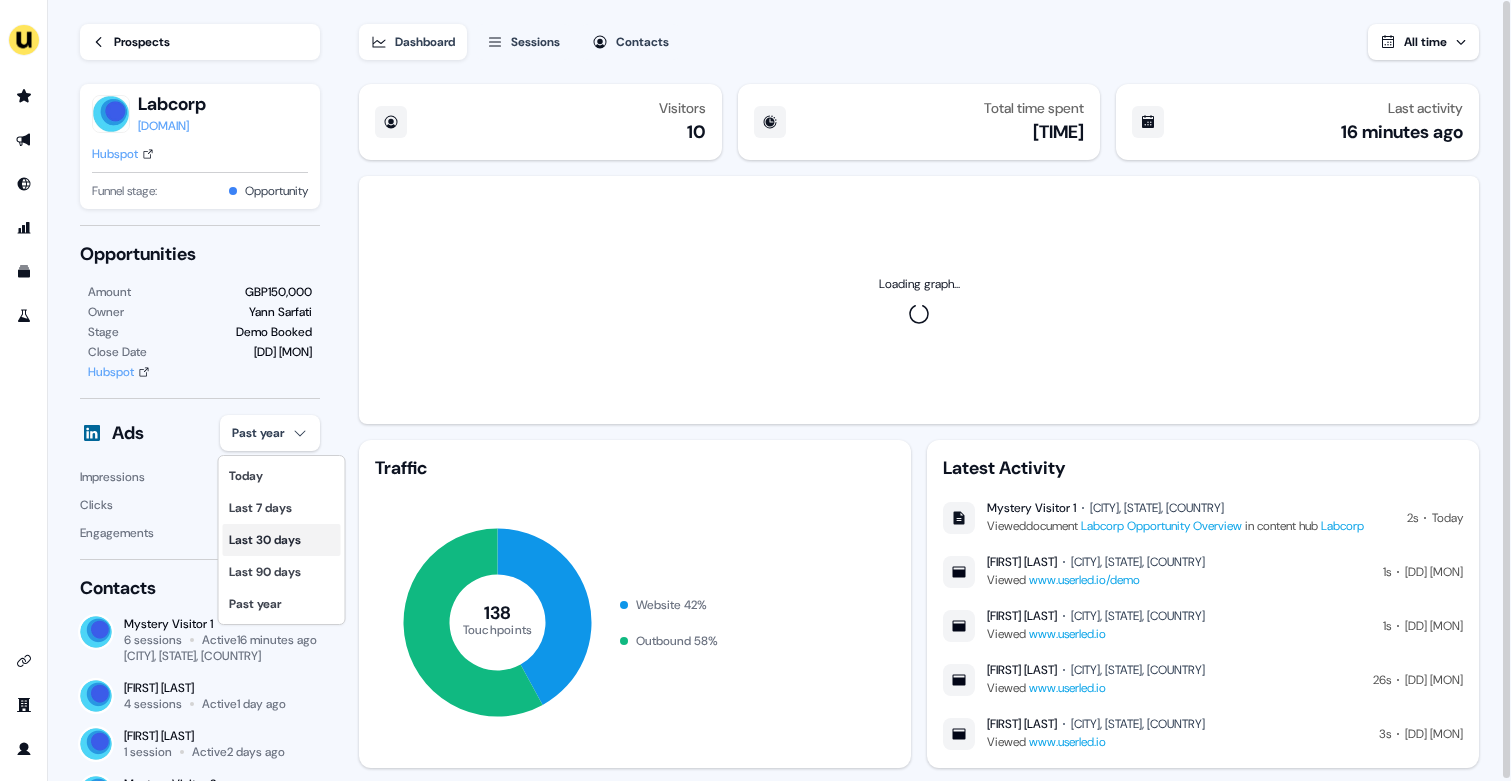 click on "Last 30 days" at bounding box center [282, 540] 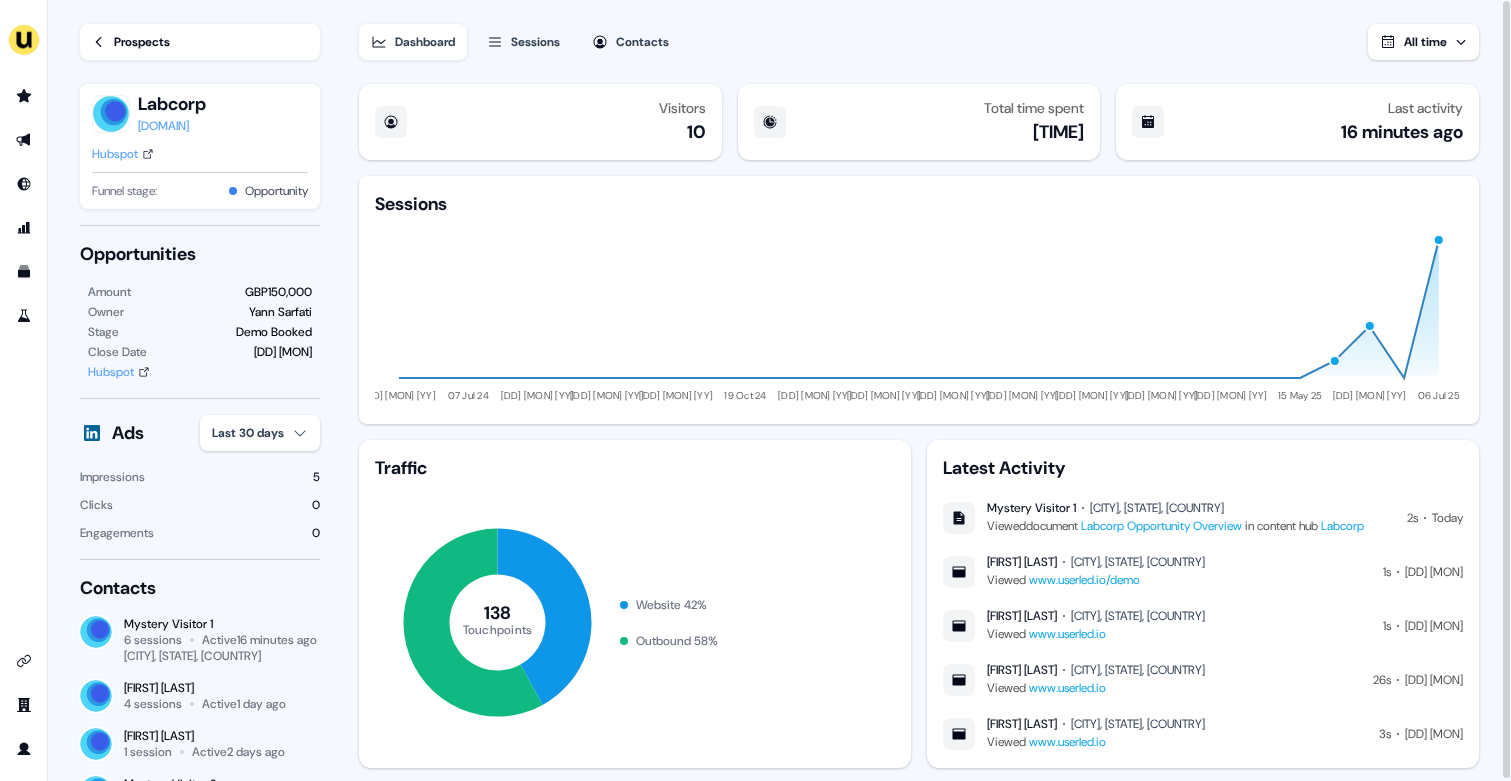 type 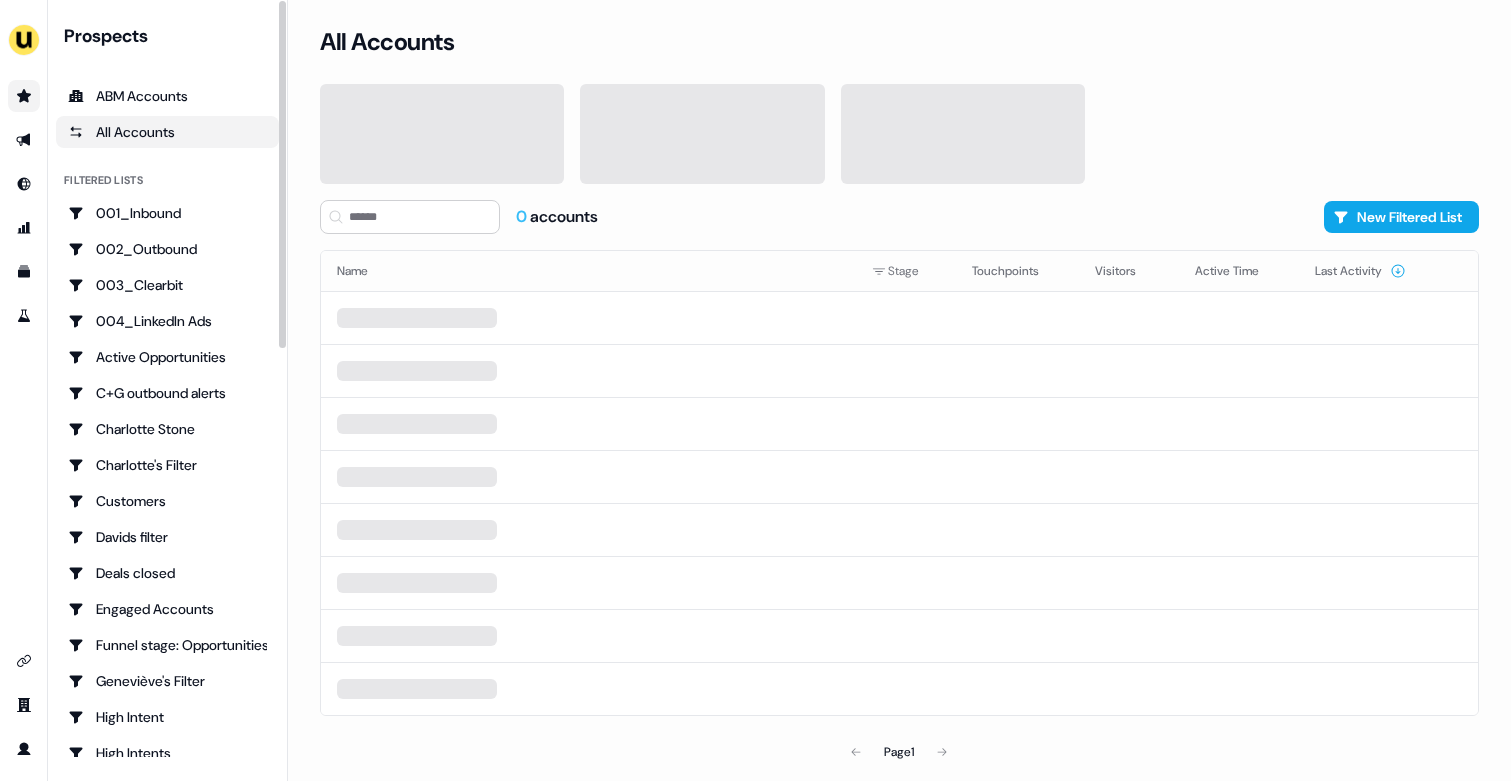 scroll, scrollTop: 0, scrollLeft: 0, axis: both 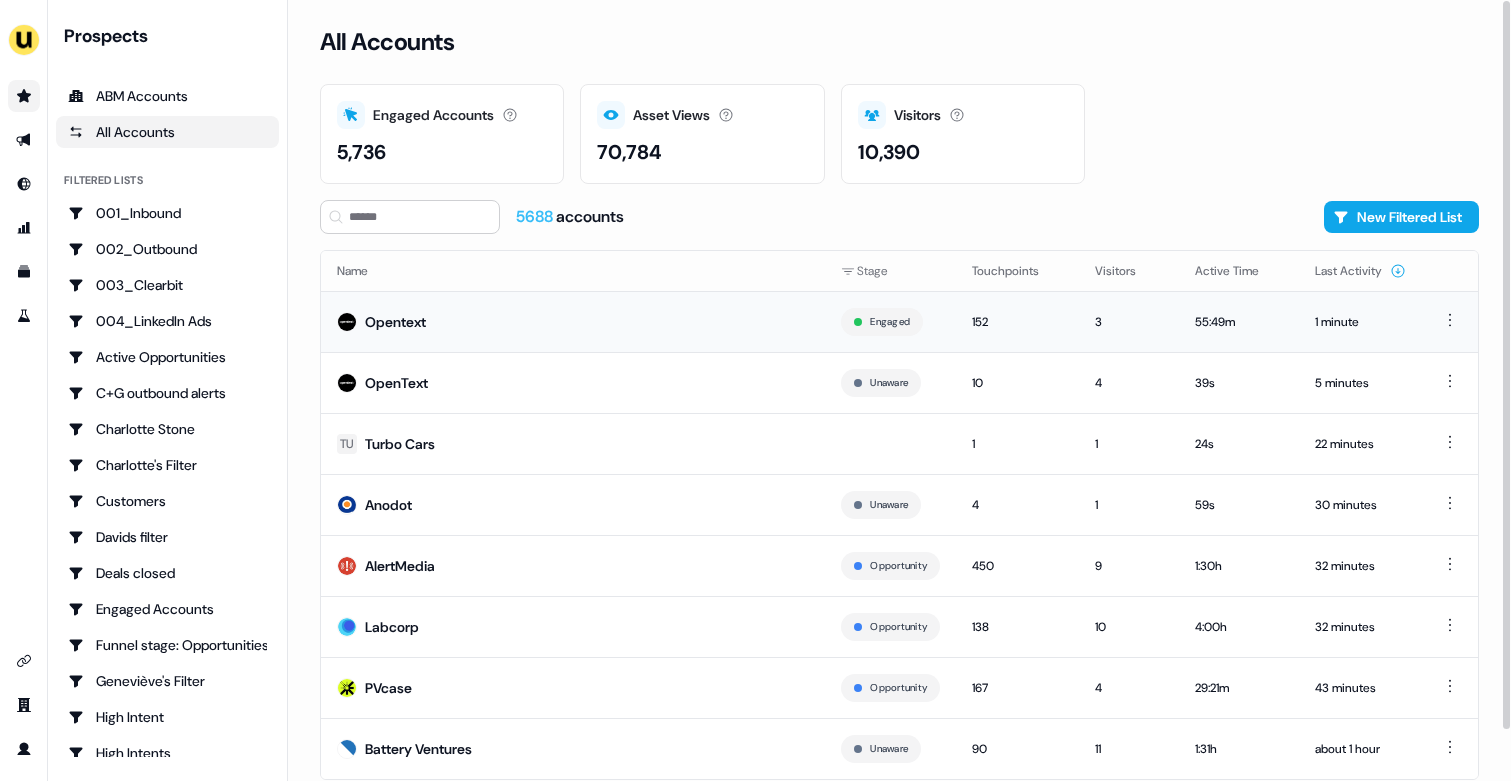 click on "Opentext" at bounding box center (573, 321) 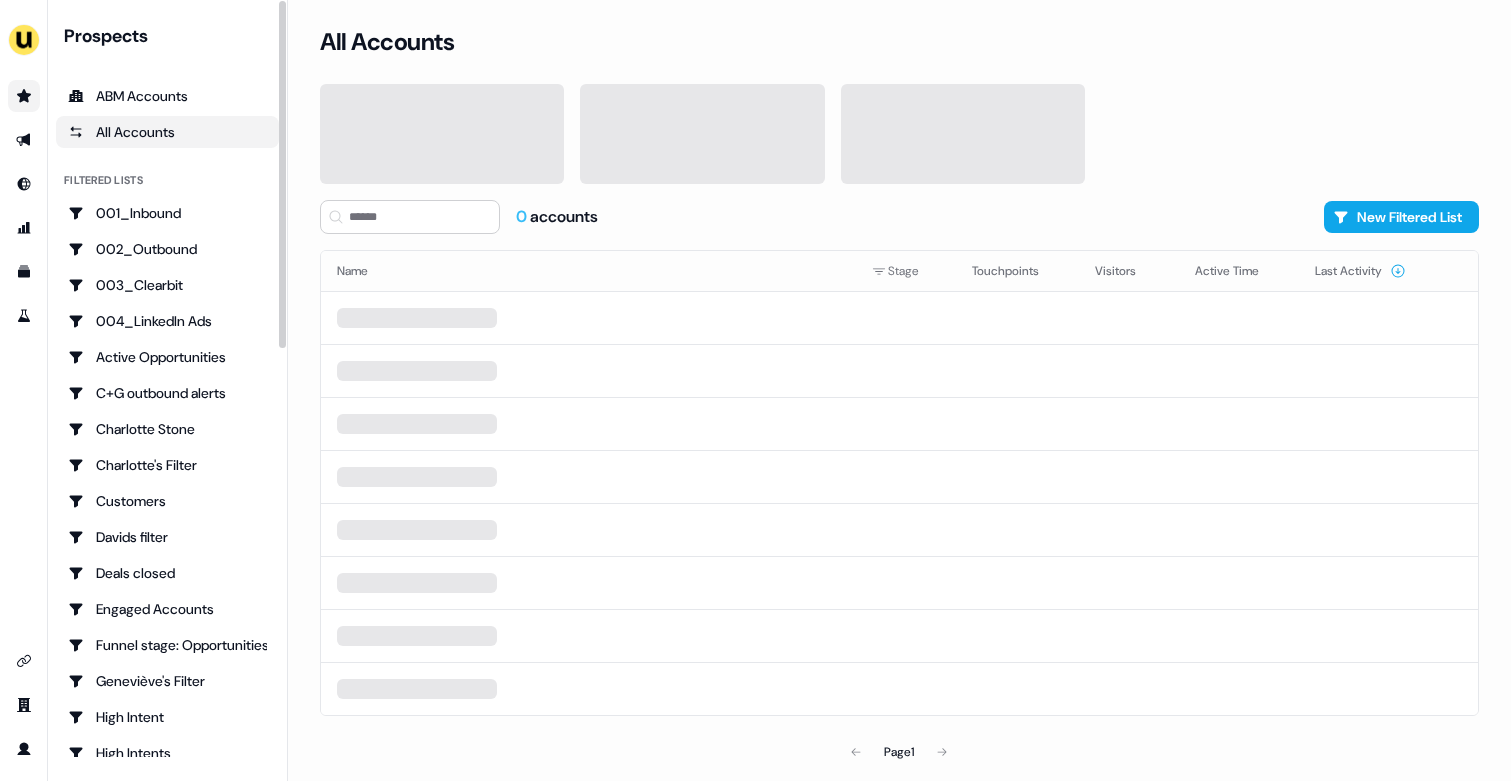 scroll, scrollTop: 0, scrollLeft: 0, axis: both 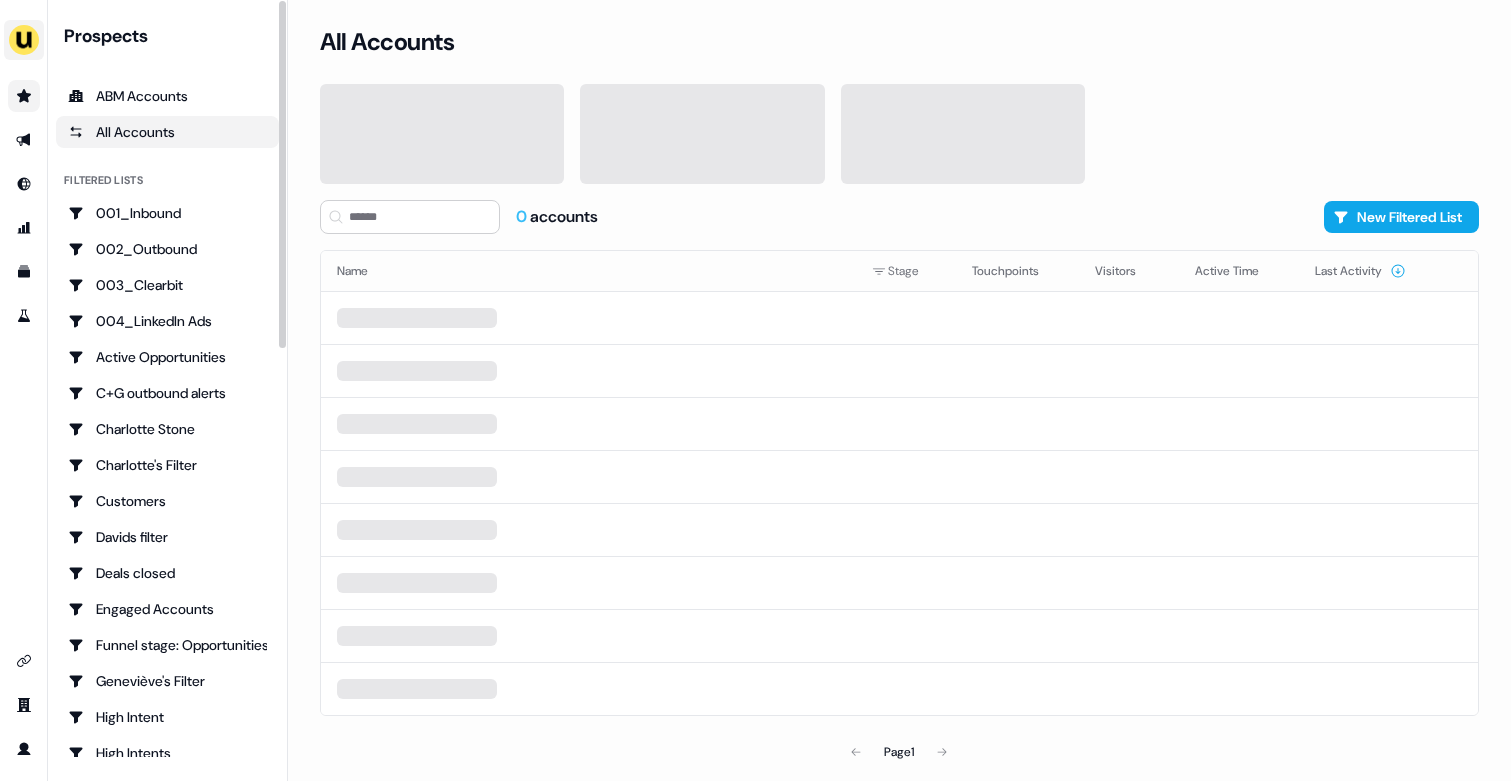 click at bounding box center (24, 40) 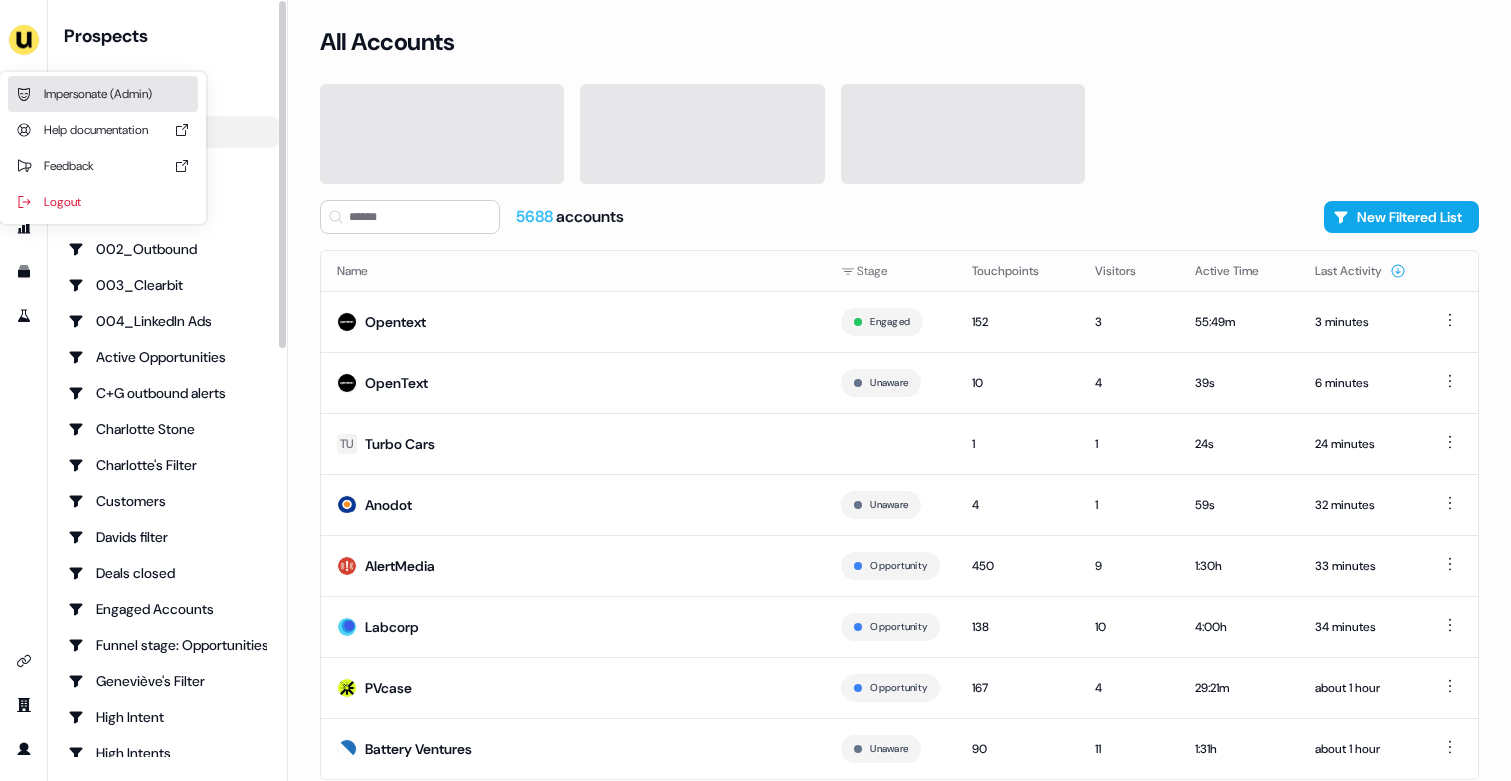 click on "Impersonate (Admin)" at bounding box center [103, 94] 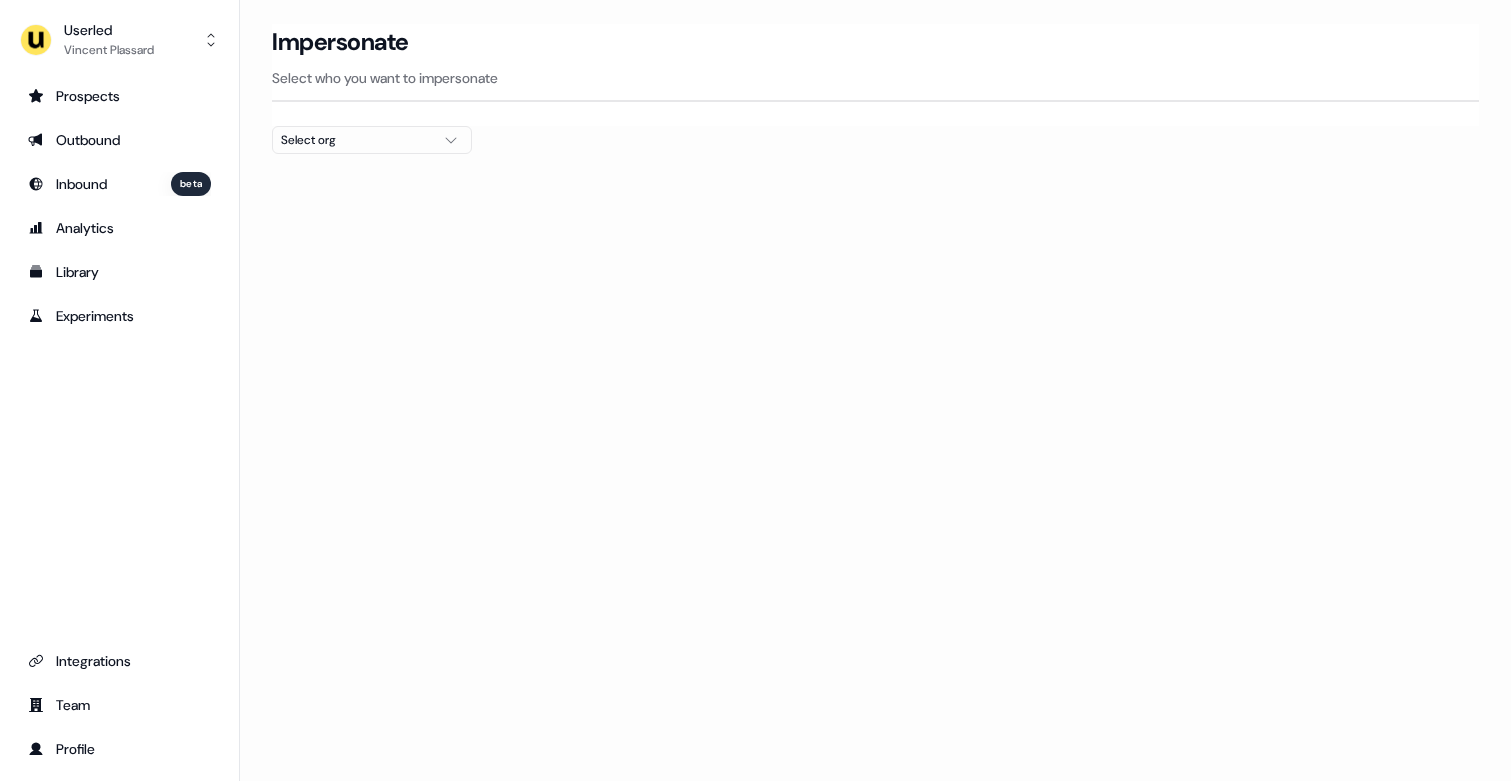 click on "Select org" at bounding box center [356, 140] 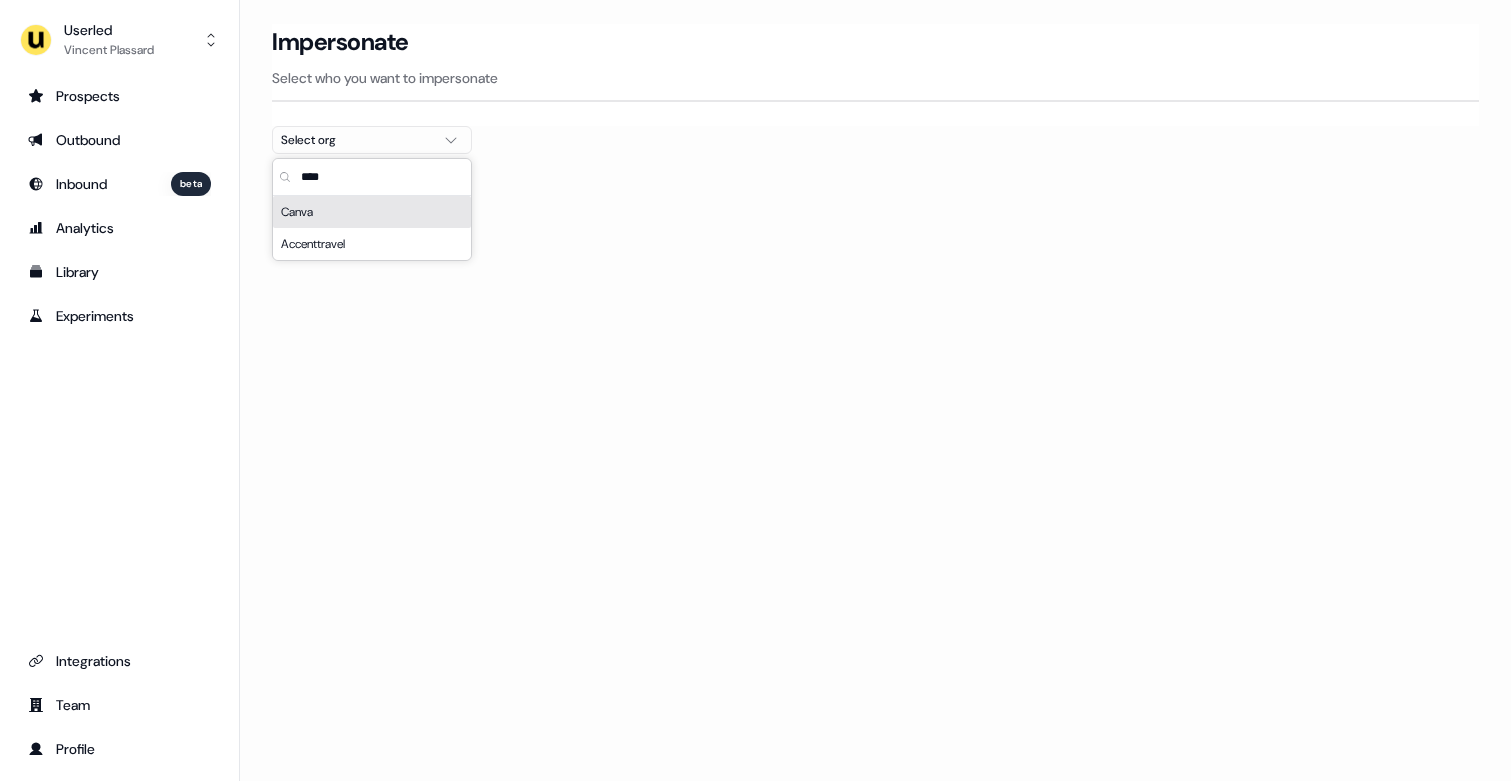 type on "****" 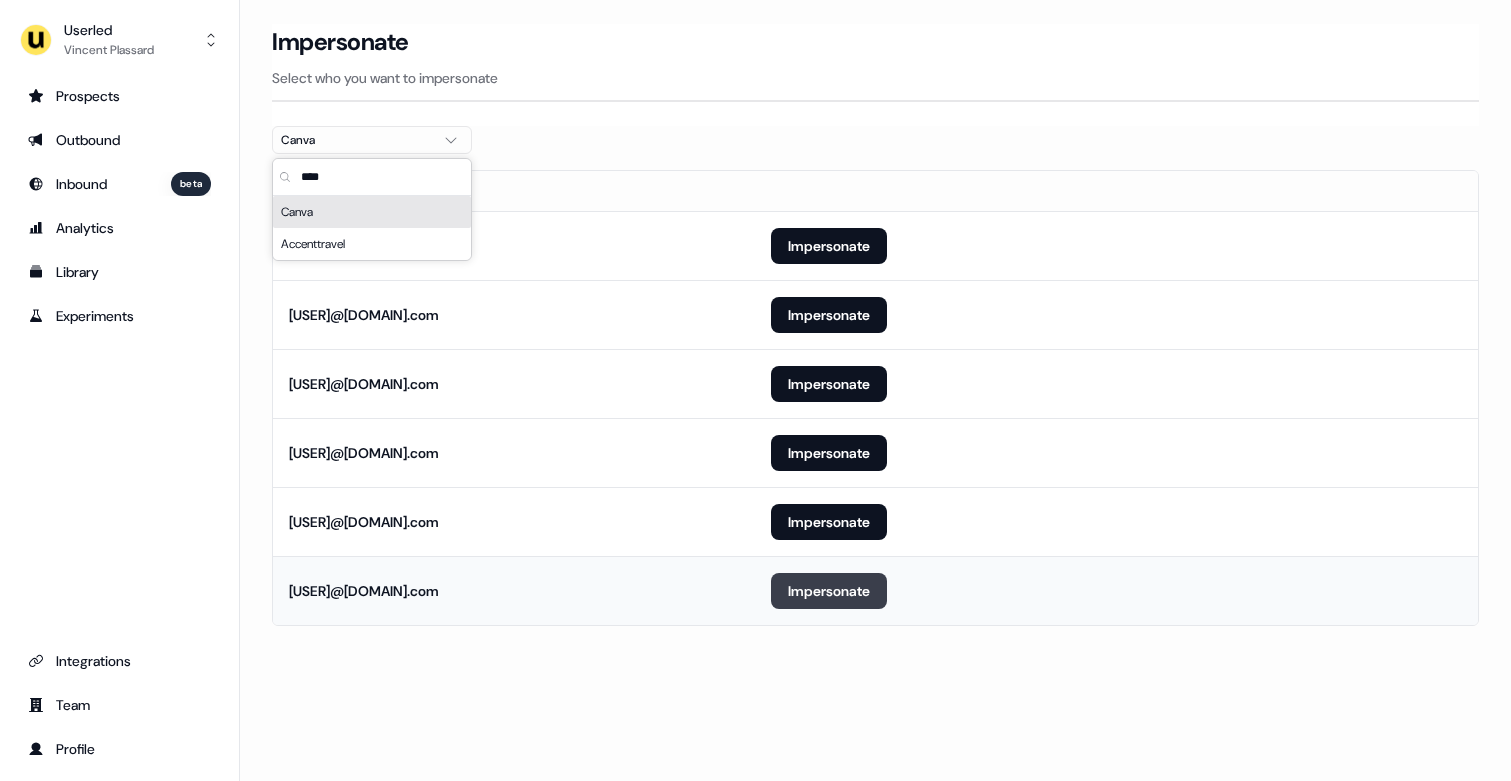 click on "Impersonate" at bounding box center (829, 591) 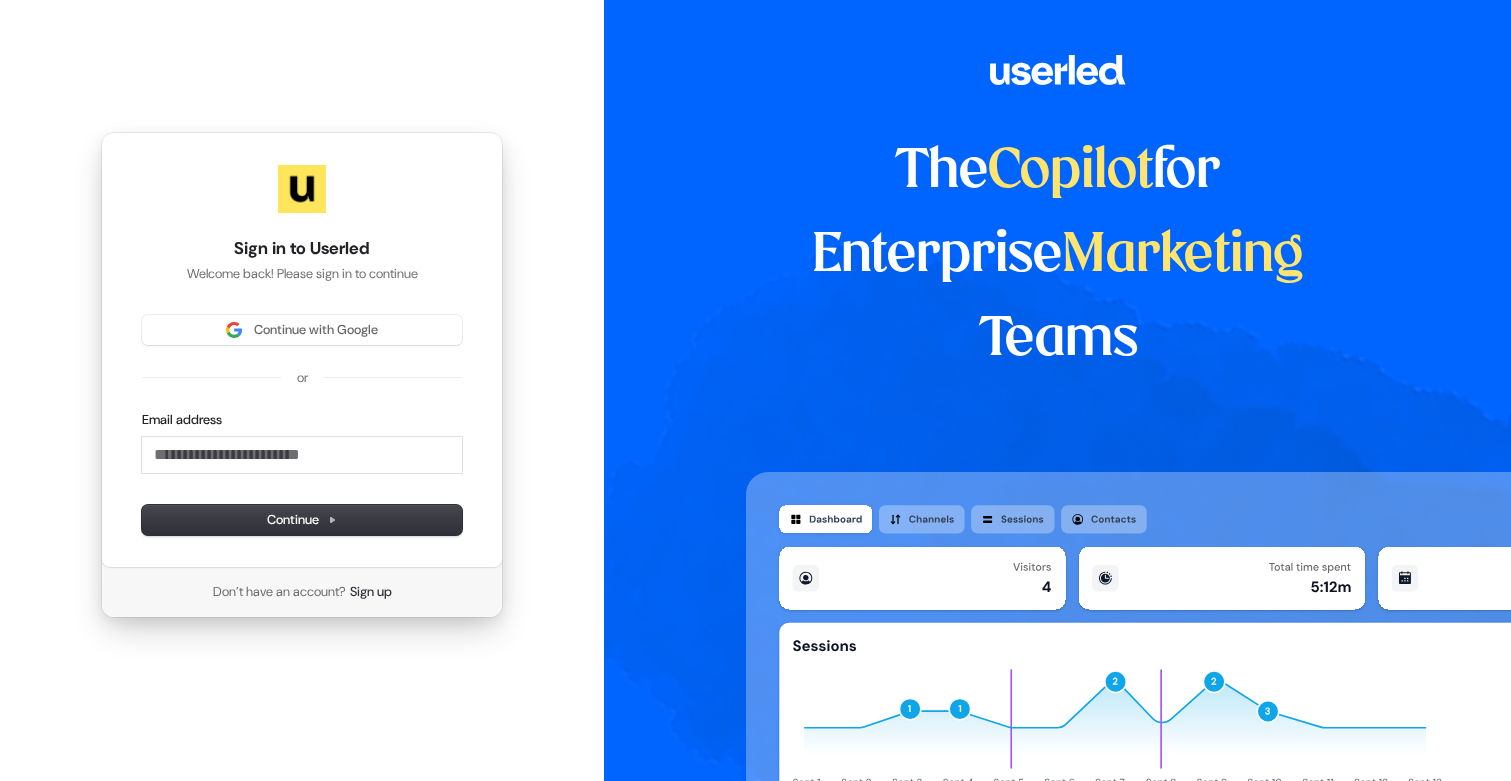 type 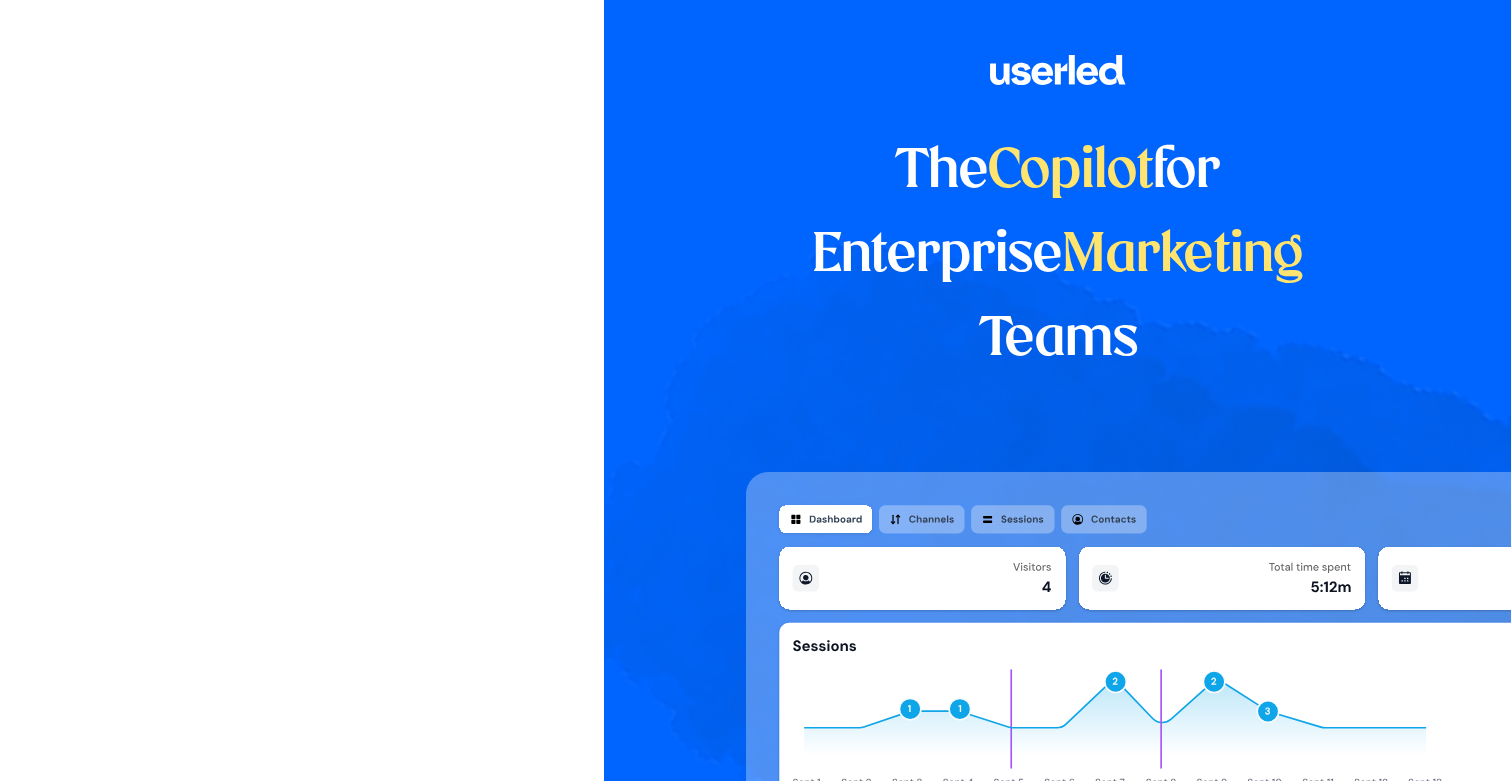 scroll, scrollTop: 0, scrollLeft: 0, axis: both 